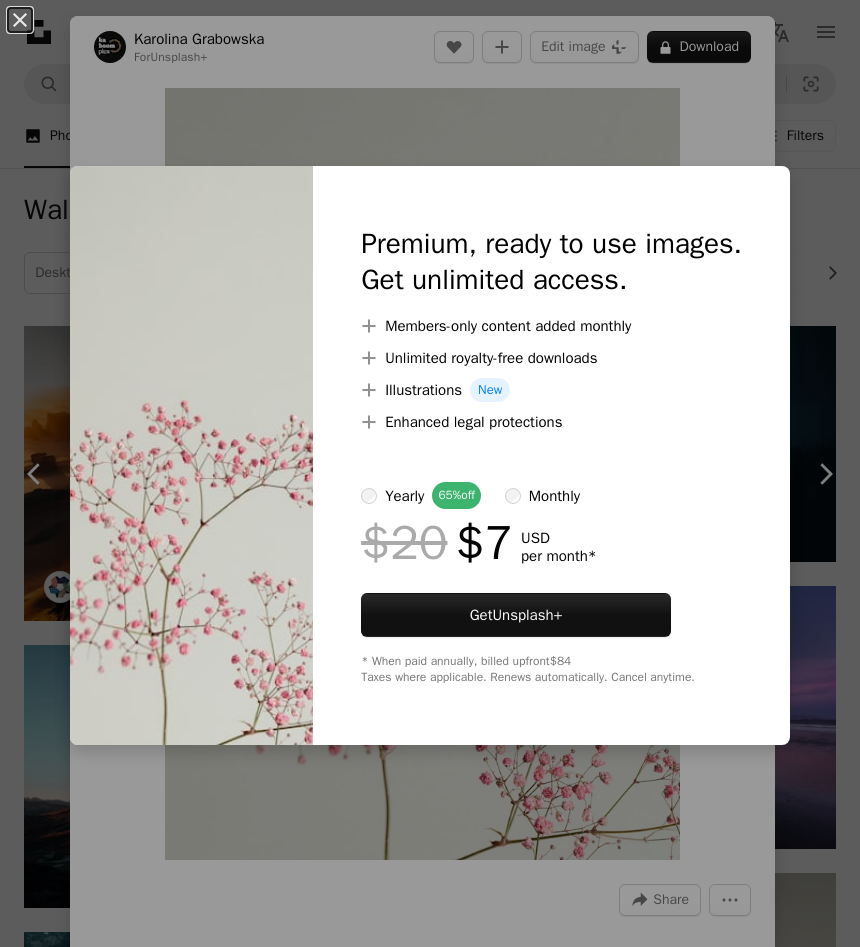scroll, scrollTop: 6600, scrollLeft: 0, axis: vertical 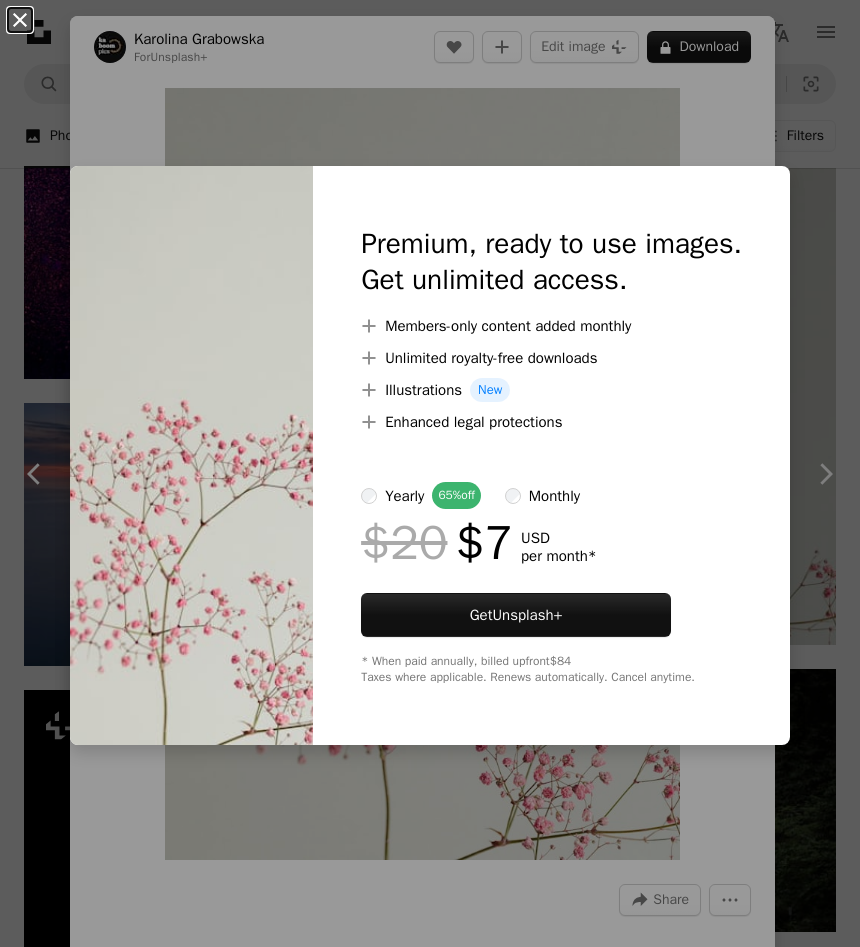 click on "An X shape" at bounding box center (20, 20) 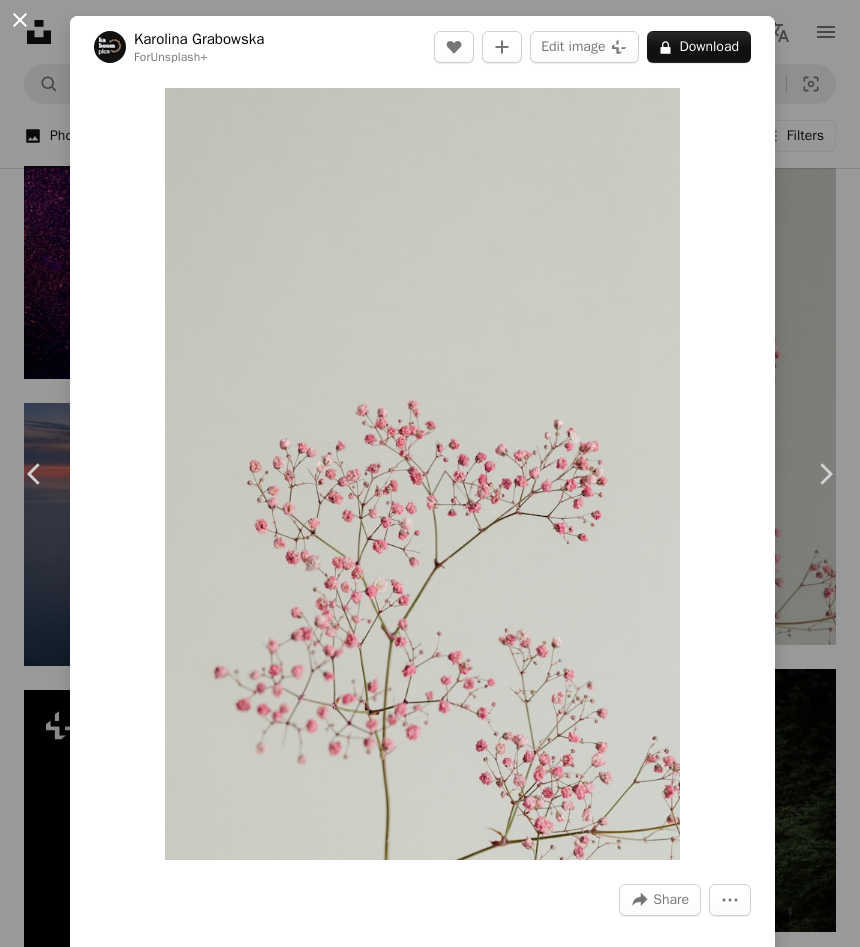 click on "An X shape" at bounding box center [20, 20] 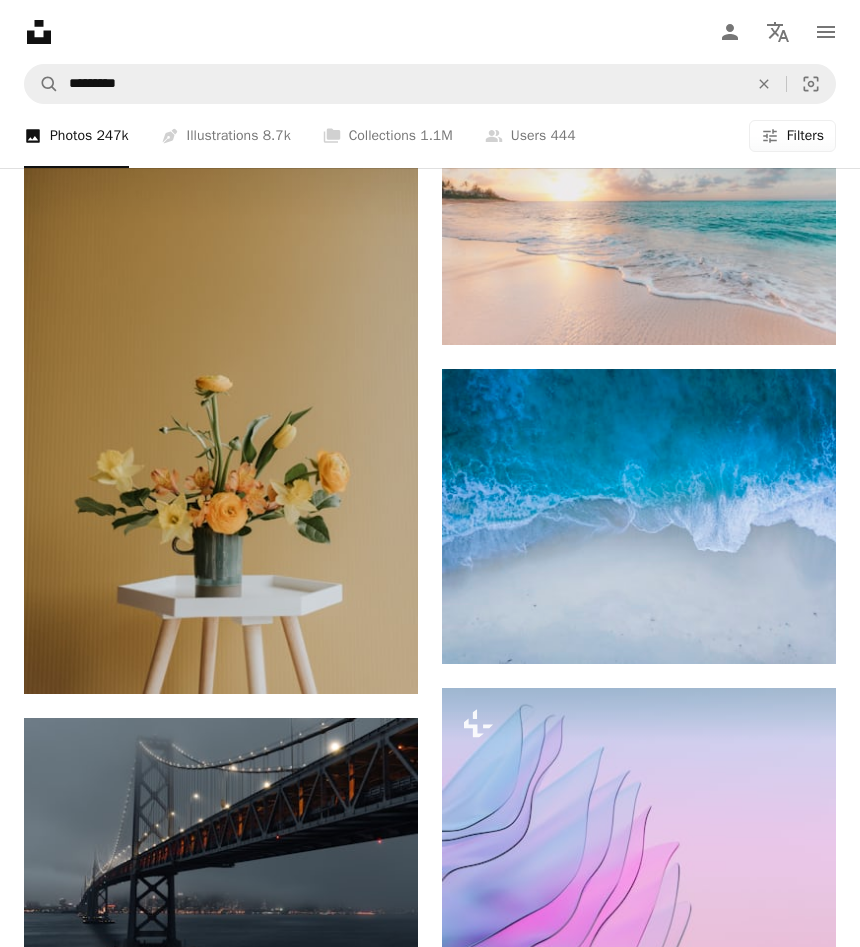 scroll, scrollTop: 7800, scrollLeft: 0, axis: vertical 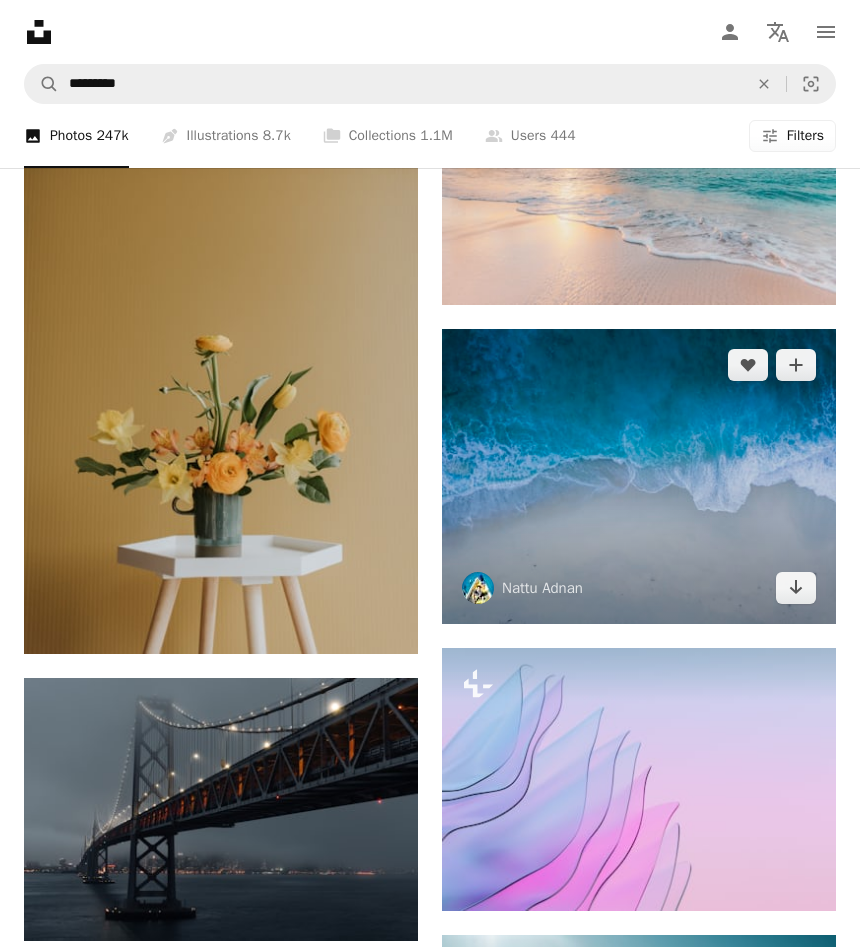 click at bounding box center (639, 477) 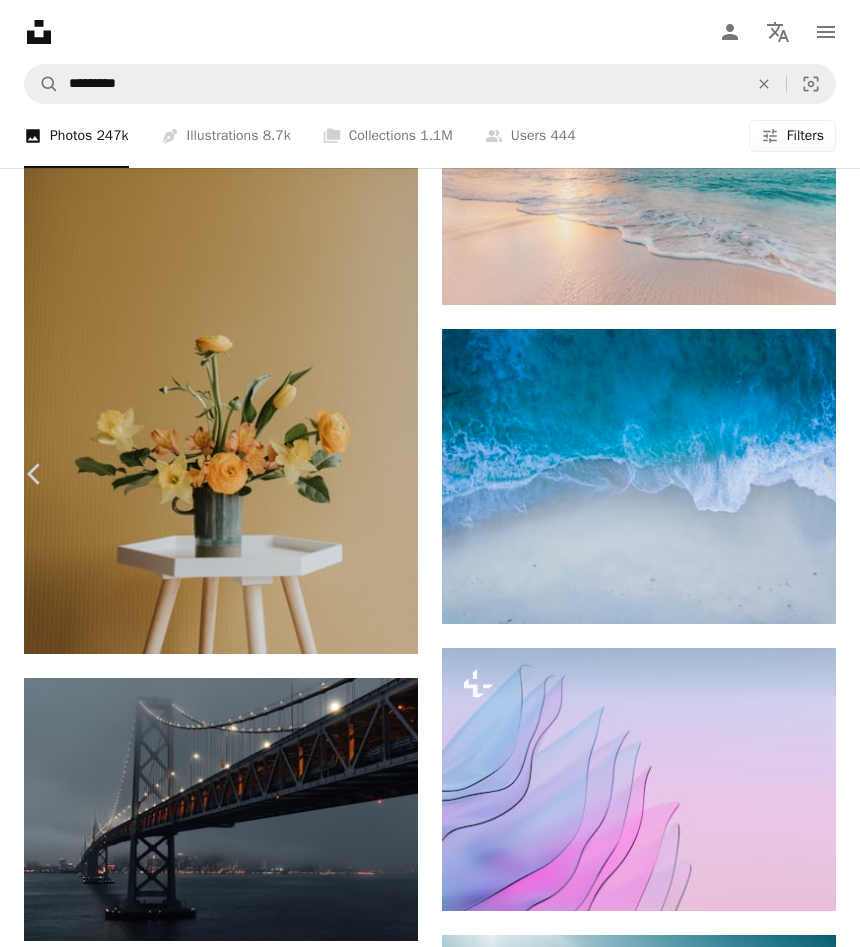 click on "An X shape" at bounding box center (20, 20) 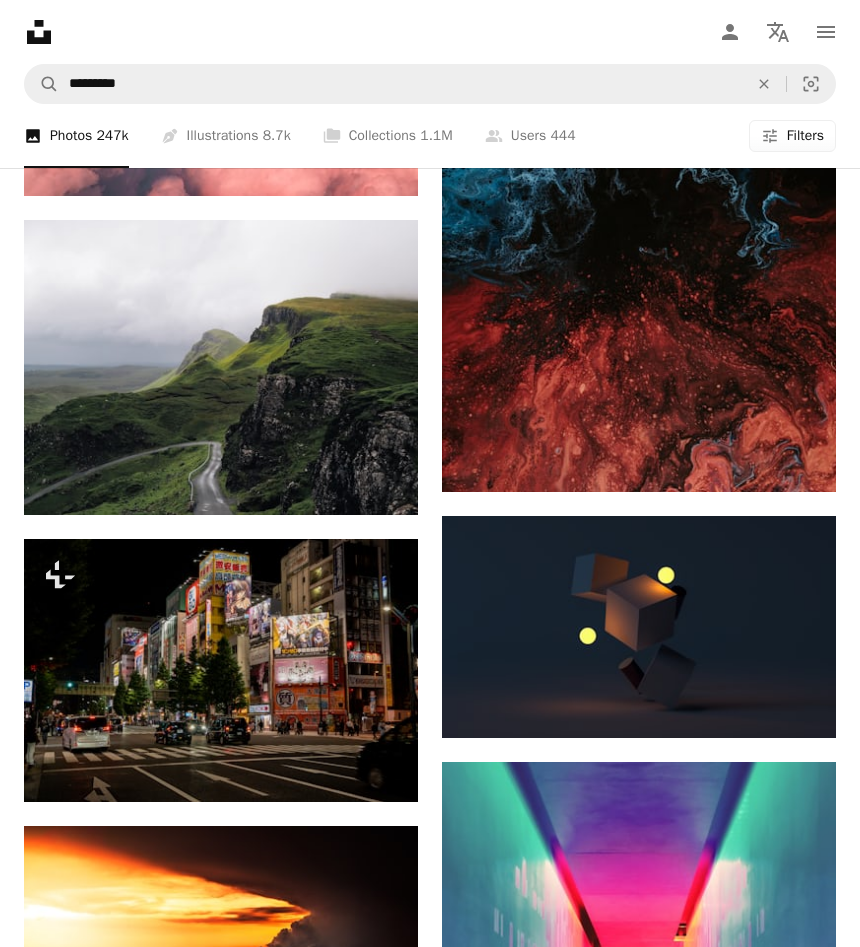 scroll, scrollTop: 15360, scrollLeft: 0, axis: vertical 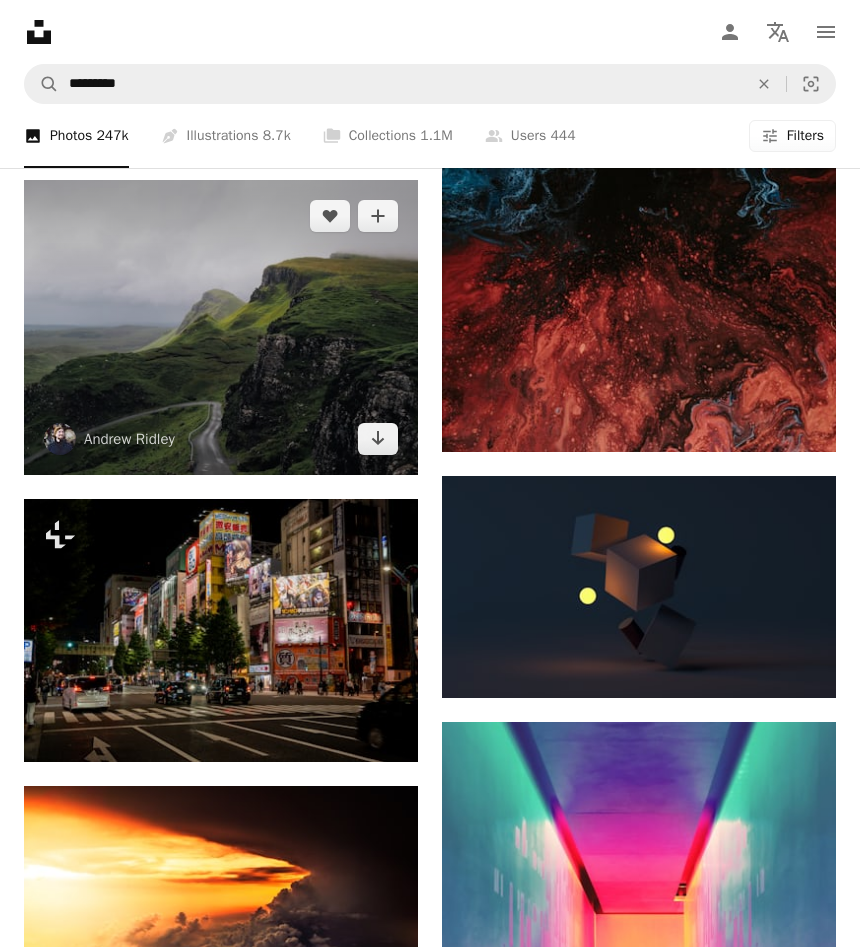 click at bounding box center (221, 328) 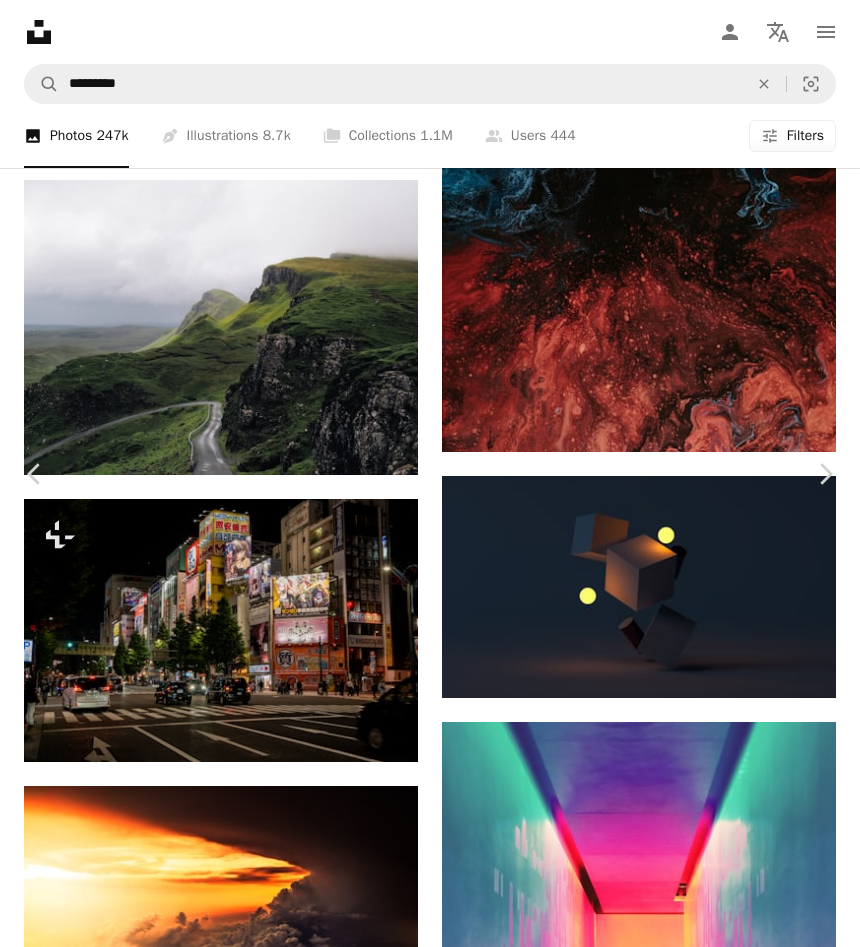 click on "An X shape" at bounding box center (20, 20) 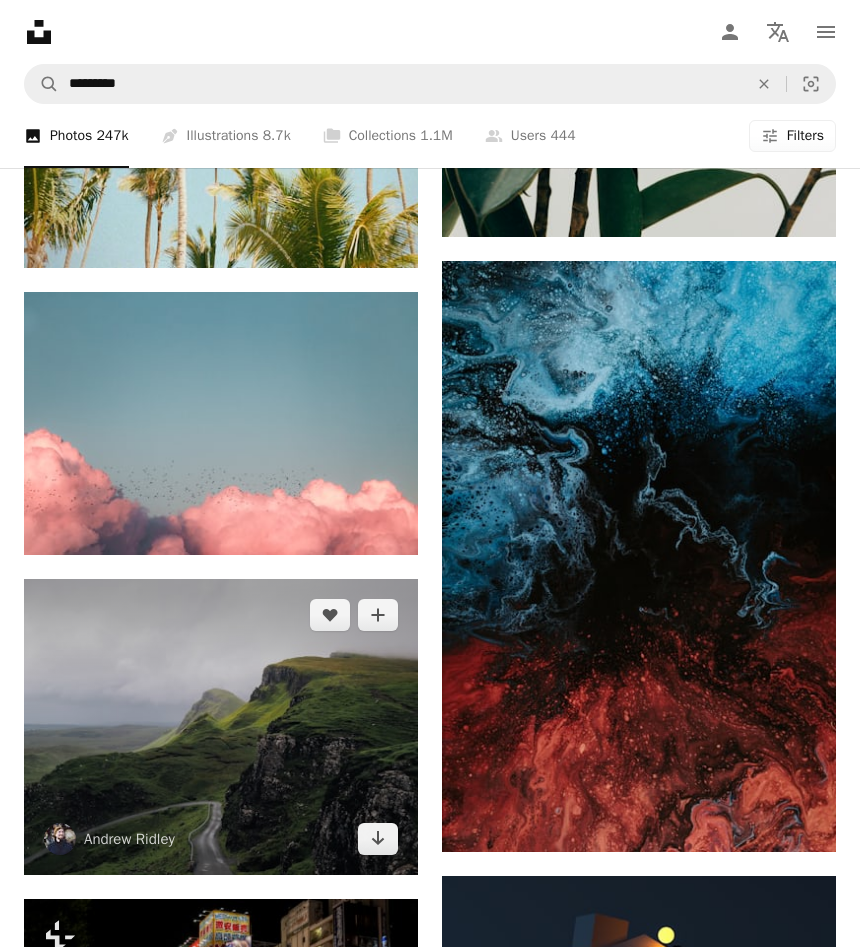 scroll, scrollTop: 14920, scrollLeft: 0, axis: vertical 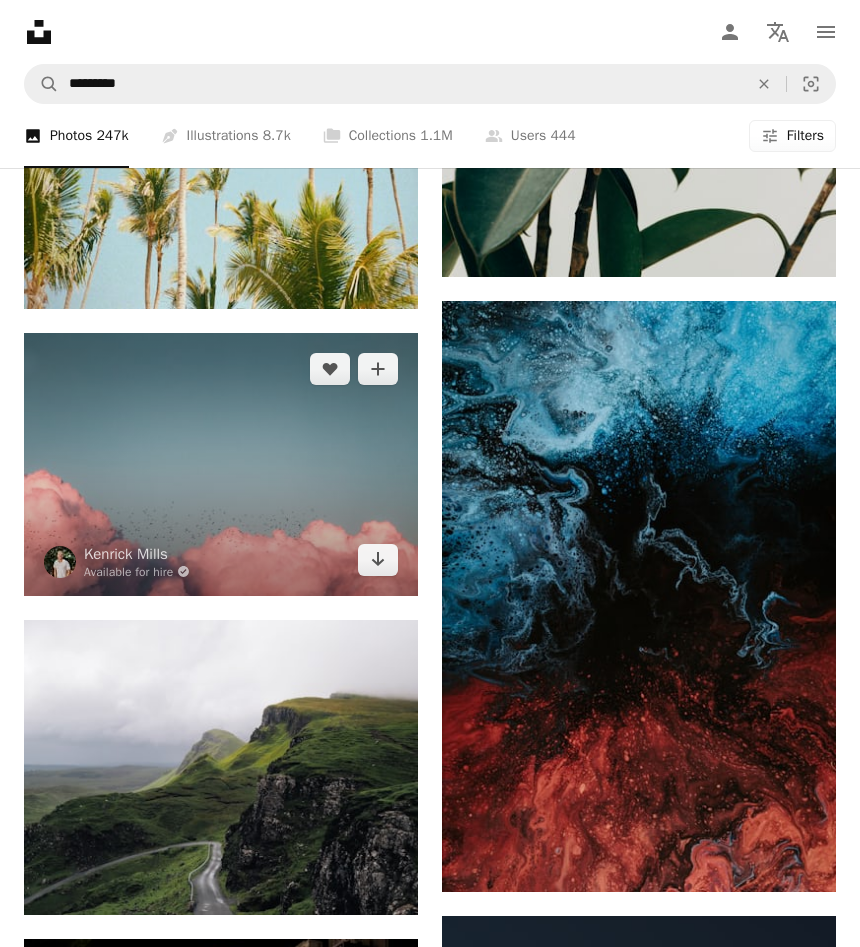 click at bounding box center (221, 464) 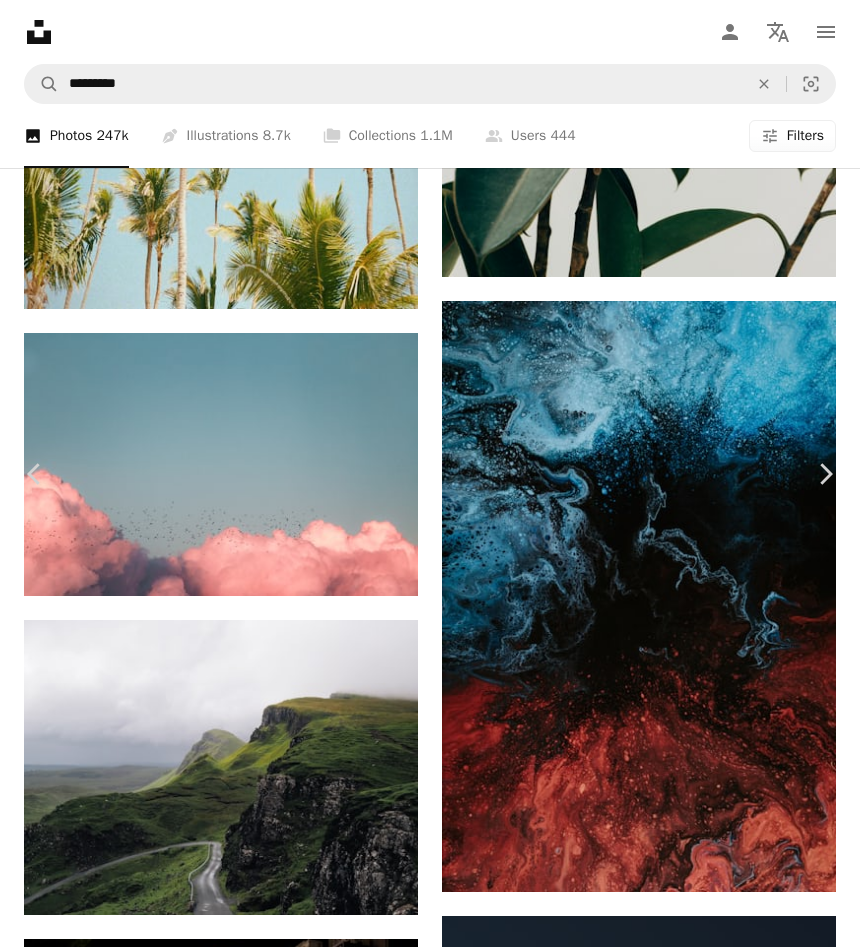 click on "An X shape" at bounding box center [20, 20] 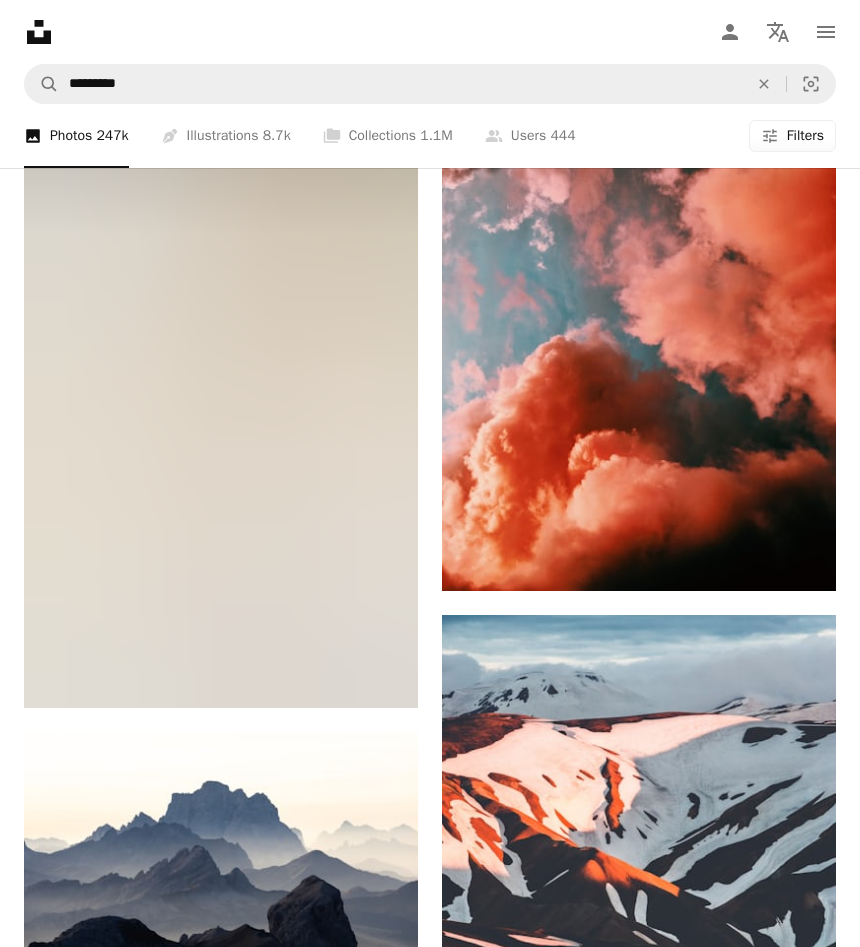 scroll, scrollTop: 18120, scrollLeft: 0, axis: vertical 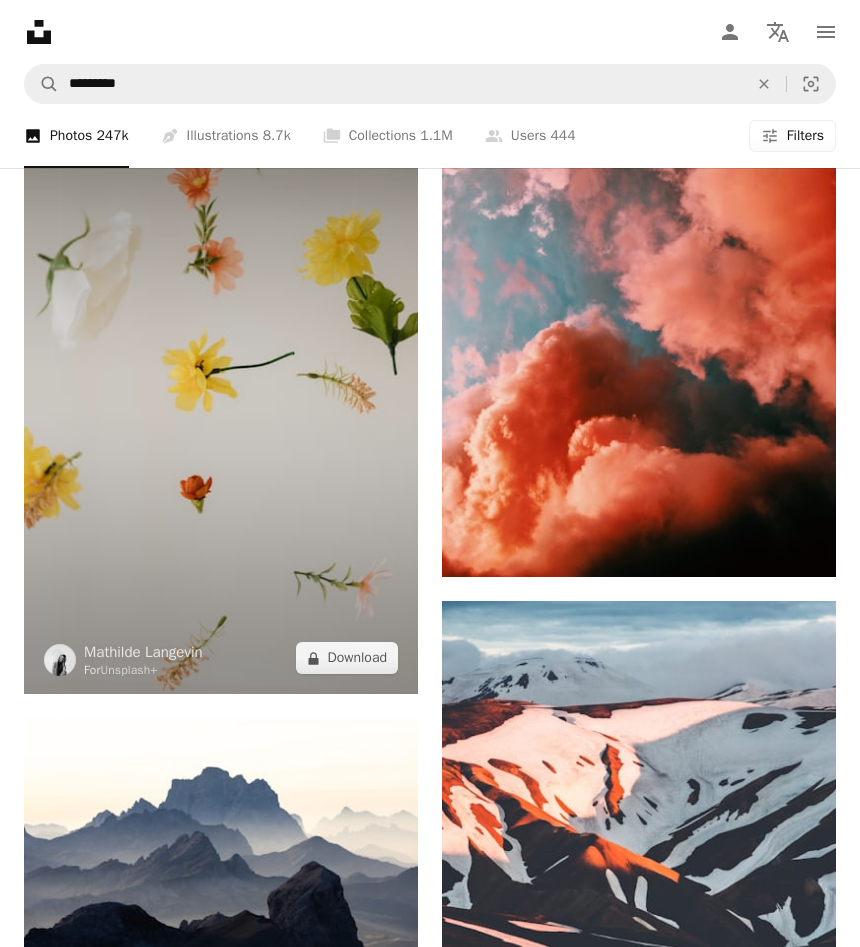 click at bounding box center [221, 398] 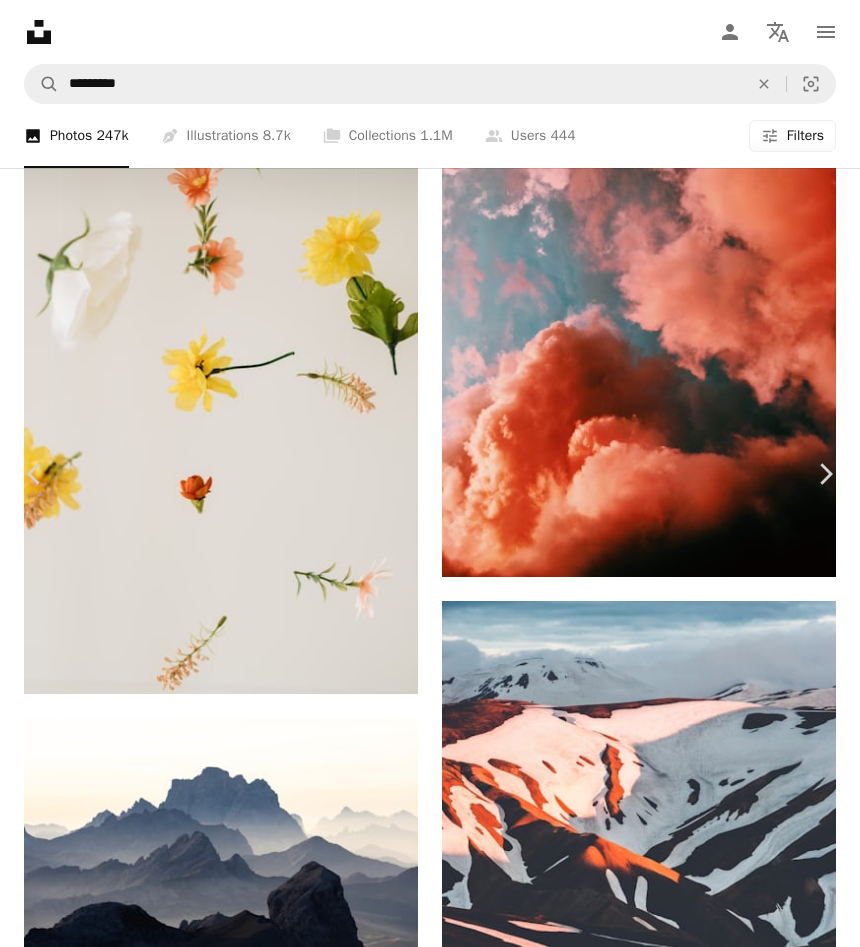 click on "An X shape" at bounding box center (20, 20) 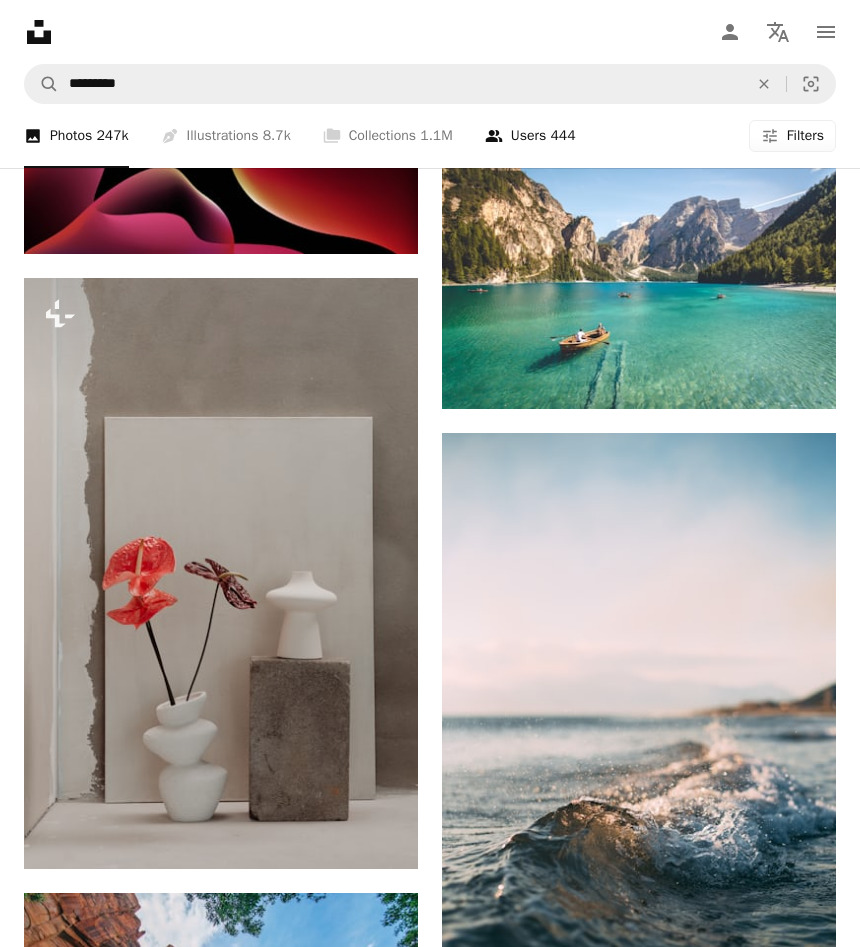 scroll, scrollTop: 20320, scrollLeft: 0, axis: vertical 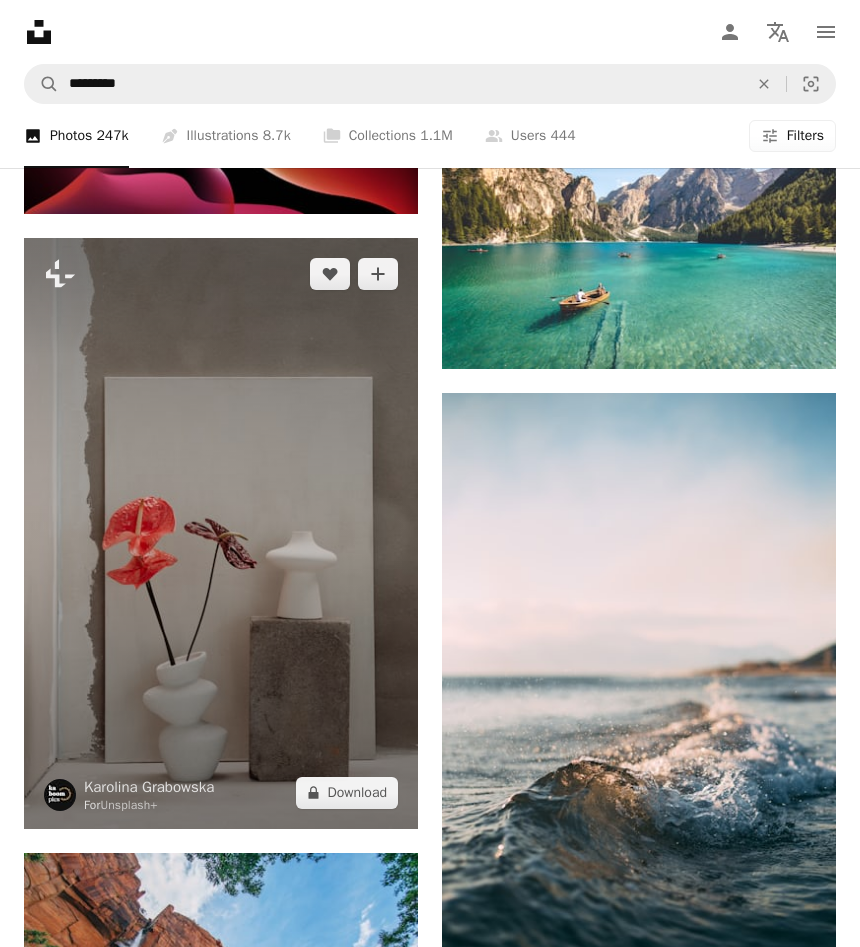 click at bounding box center (221, 533) 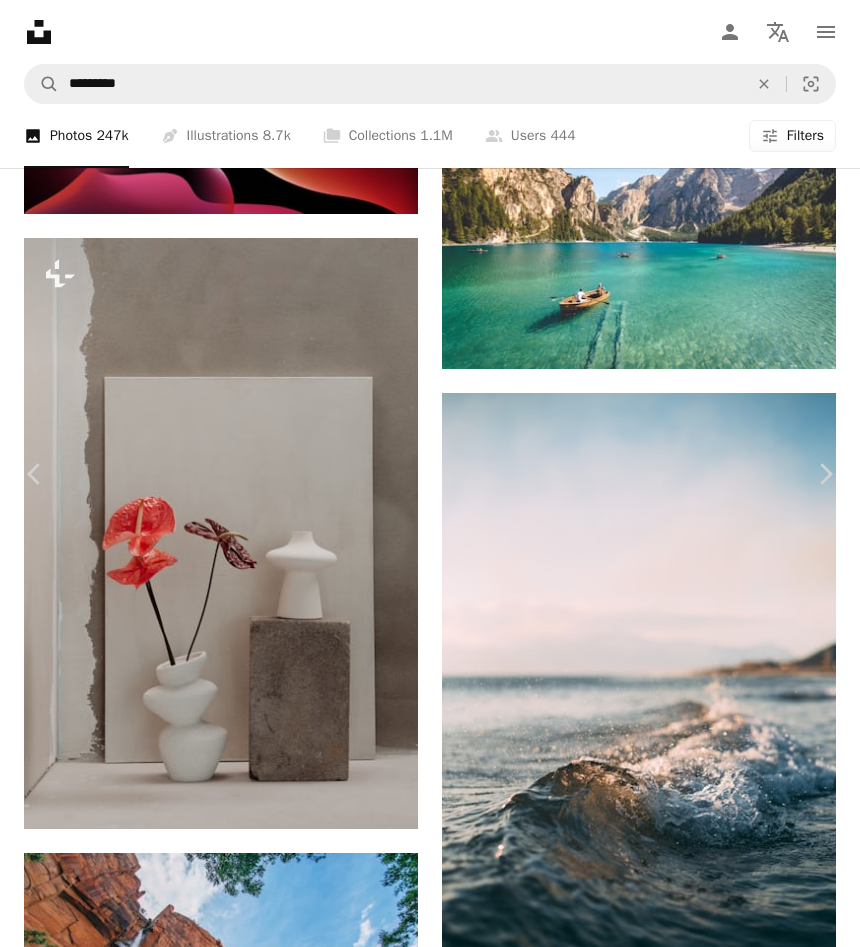 click on "An X shape" at bounding box center (20, 20) 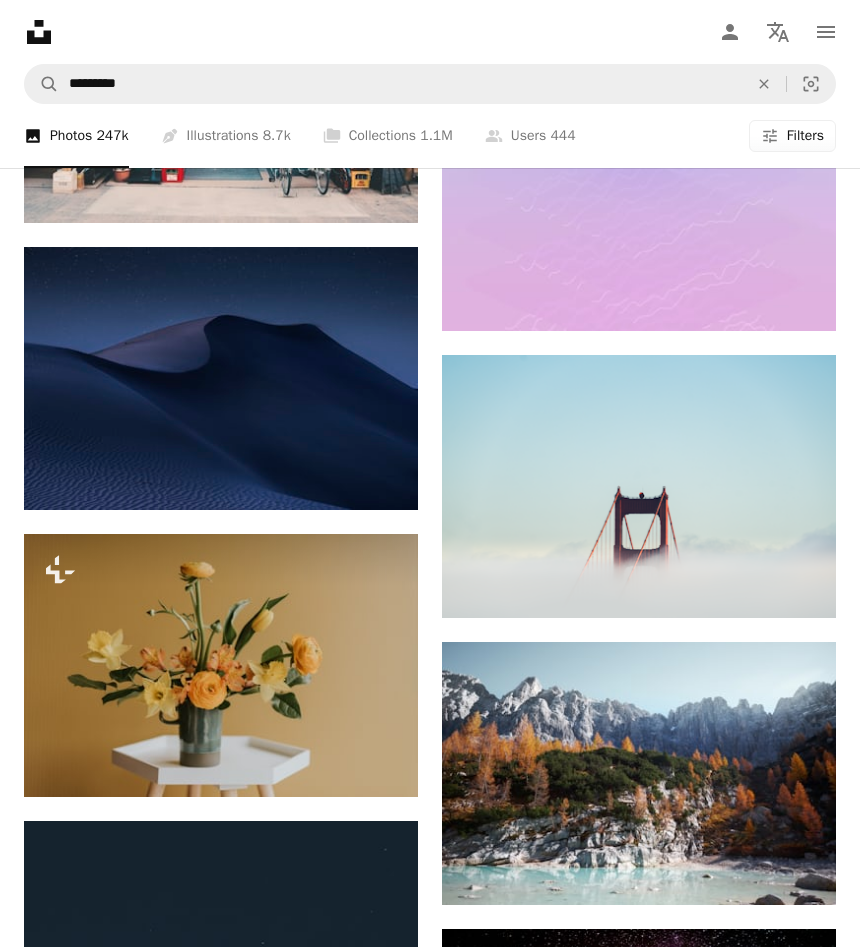 scroll, scrollTop: 26000, scrollLeft: 0, axis: vertical 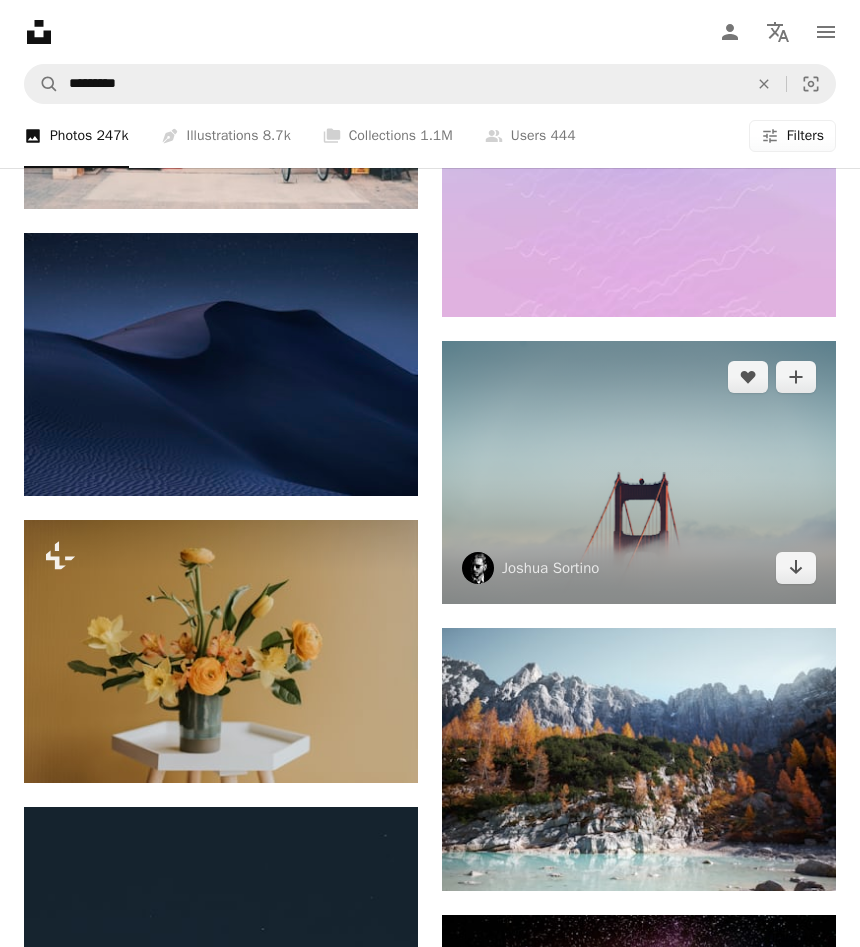 click at bounding box center (639, 472) 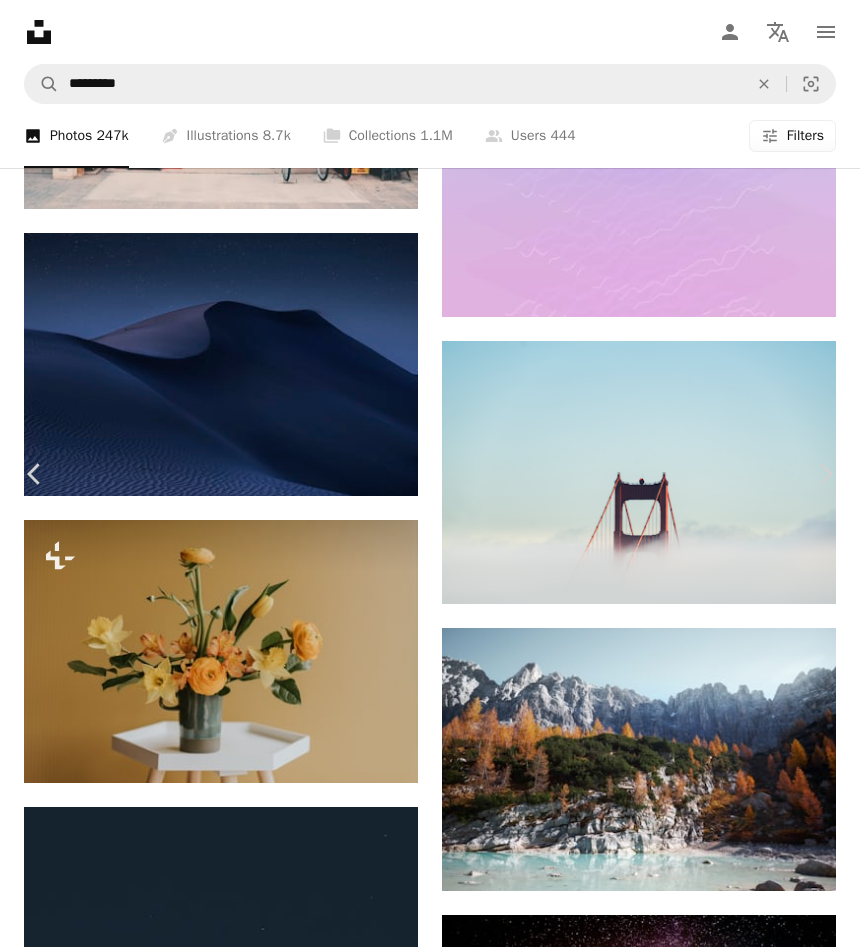 click on "An X shape" at bounding box center [20, 20] 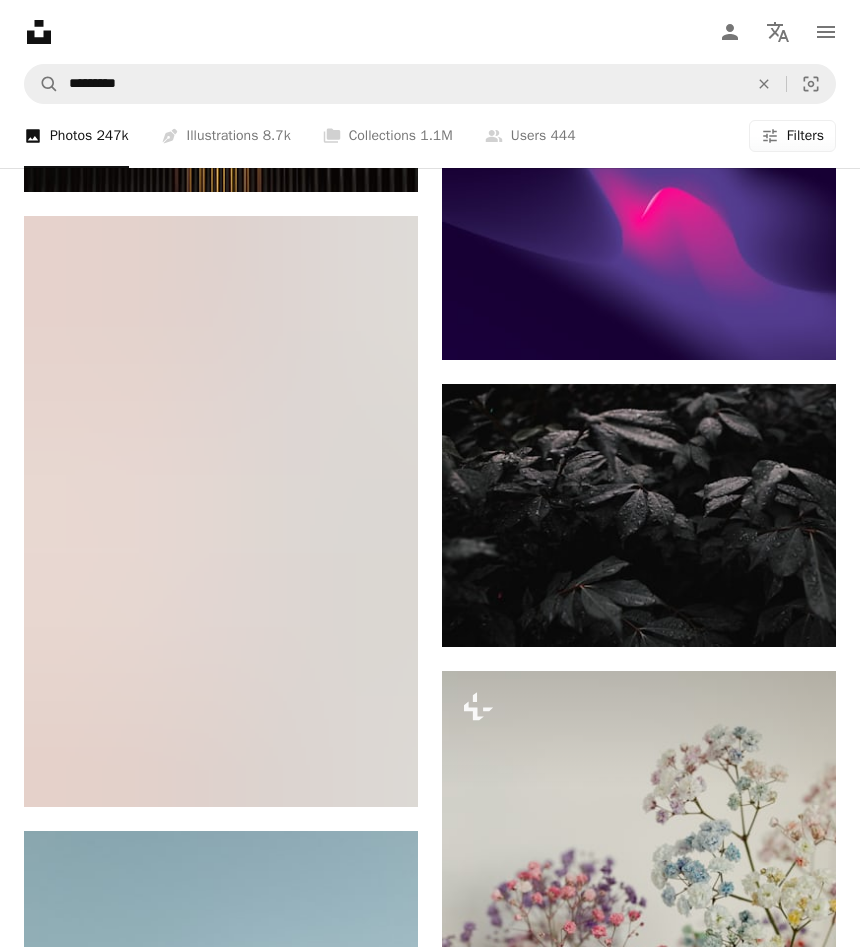 scroll, scrollTop: 29880, scrollLeft: 0, axis: vertical 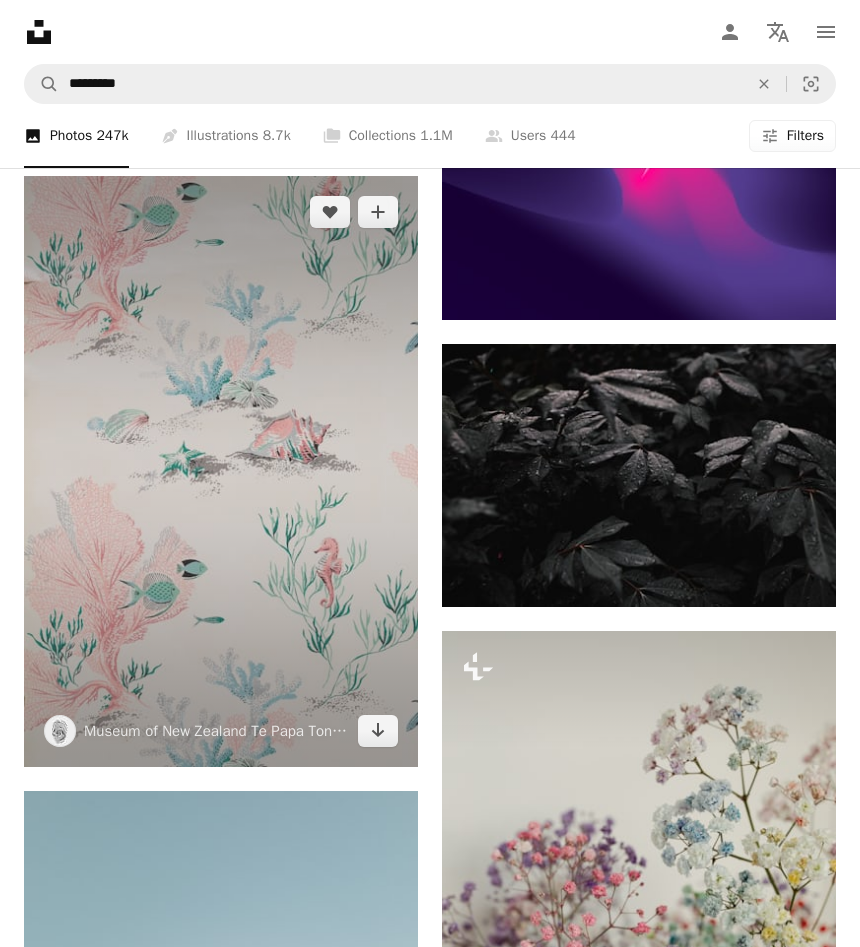 click at bounding box center (221, 471) 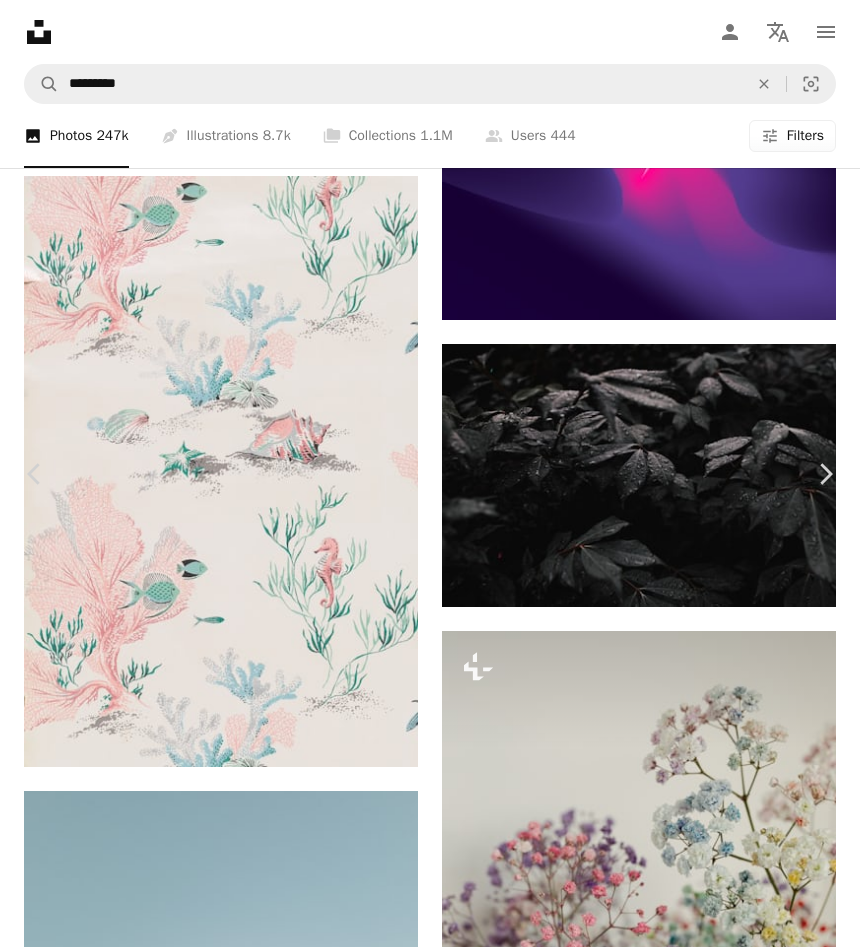 click on "An X shape" at bounding box center (20, 20) 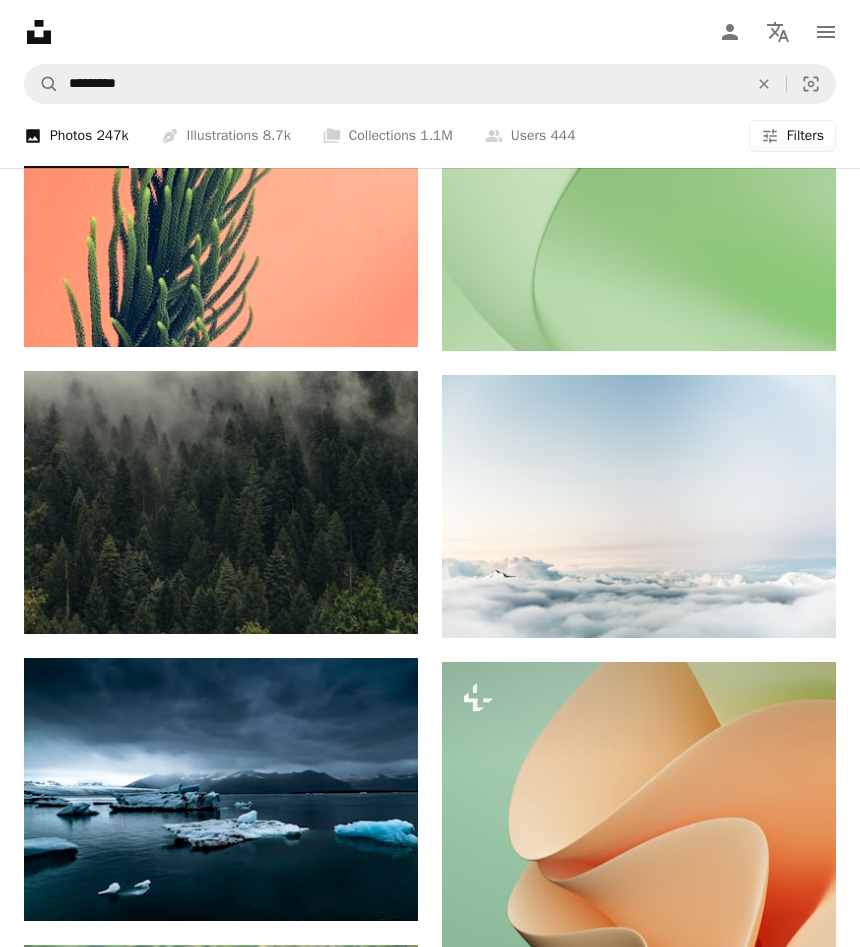 scroll, scrollTop: 38560, scrollLeft: 0, axis: vertical 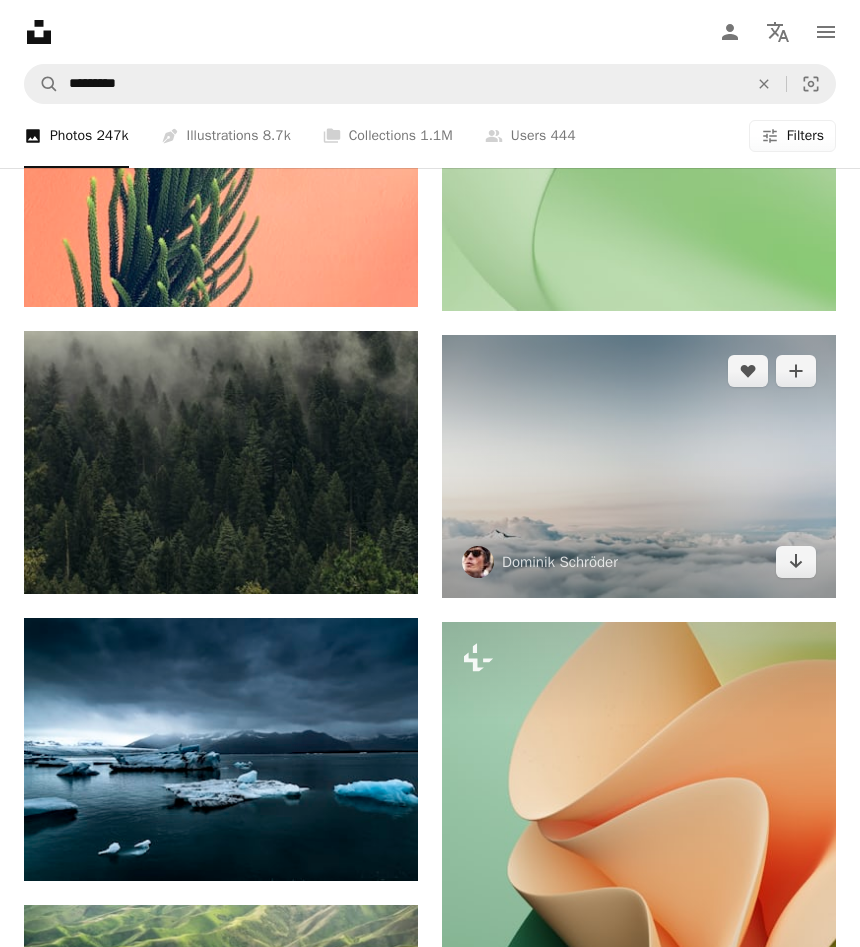click at bounding box center (639, 466) 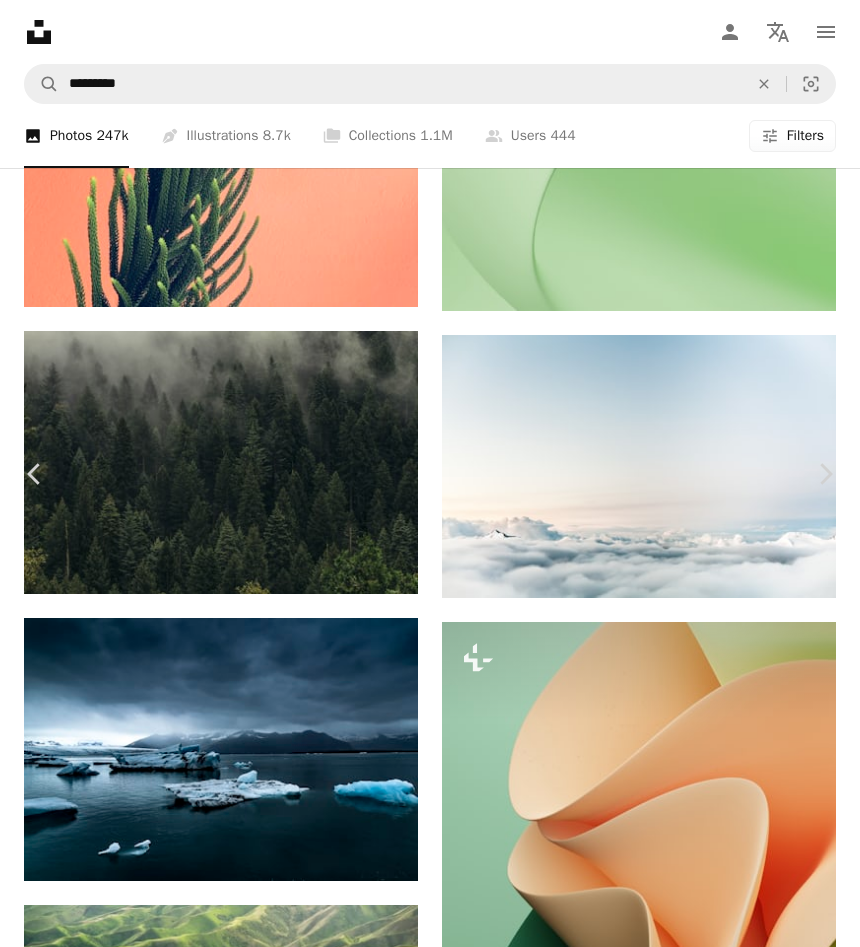 type 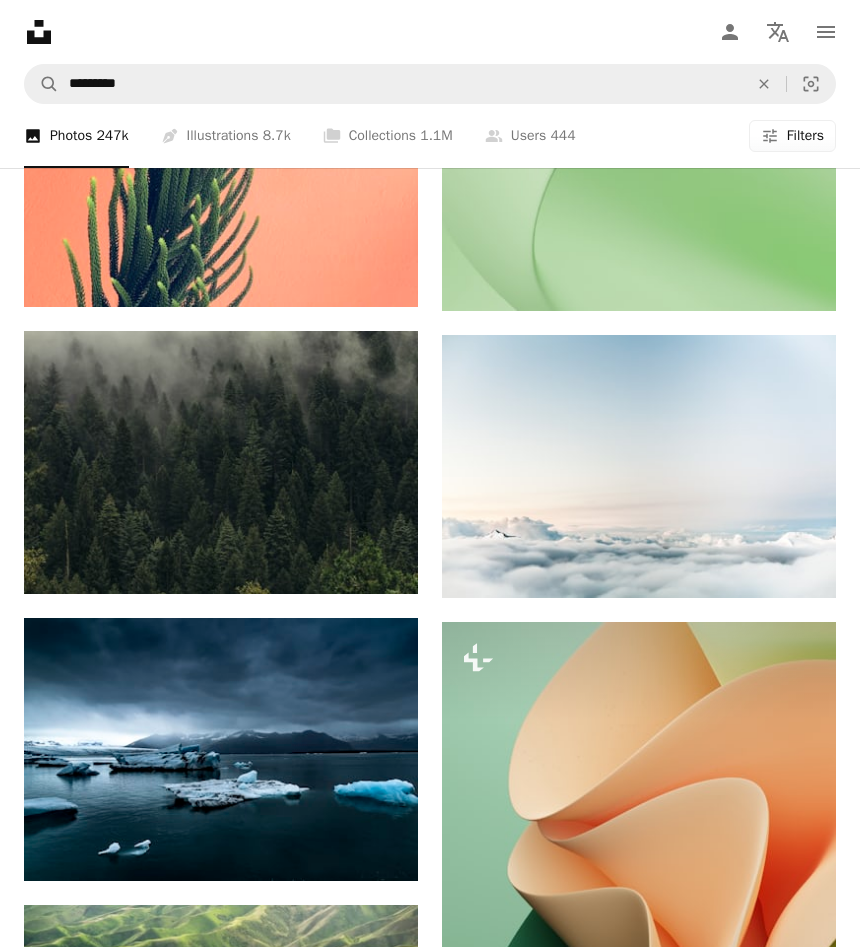 click on "A photo Photos   247k Pen Tool Illustrations   8.7k A stack of folders Collections   1.1M A group of people Users   444 A copyright icon © License Arrow down Aspect ratio Orientation Arrow down Unfold Sort by  Relevance Arrow down Filters Filters" at bounding box center (430, 136) 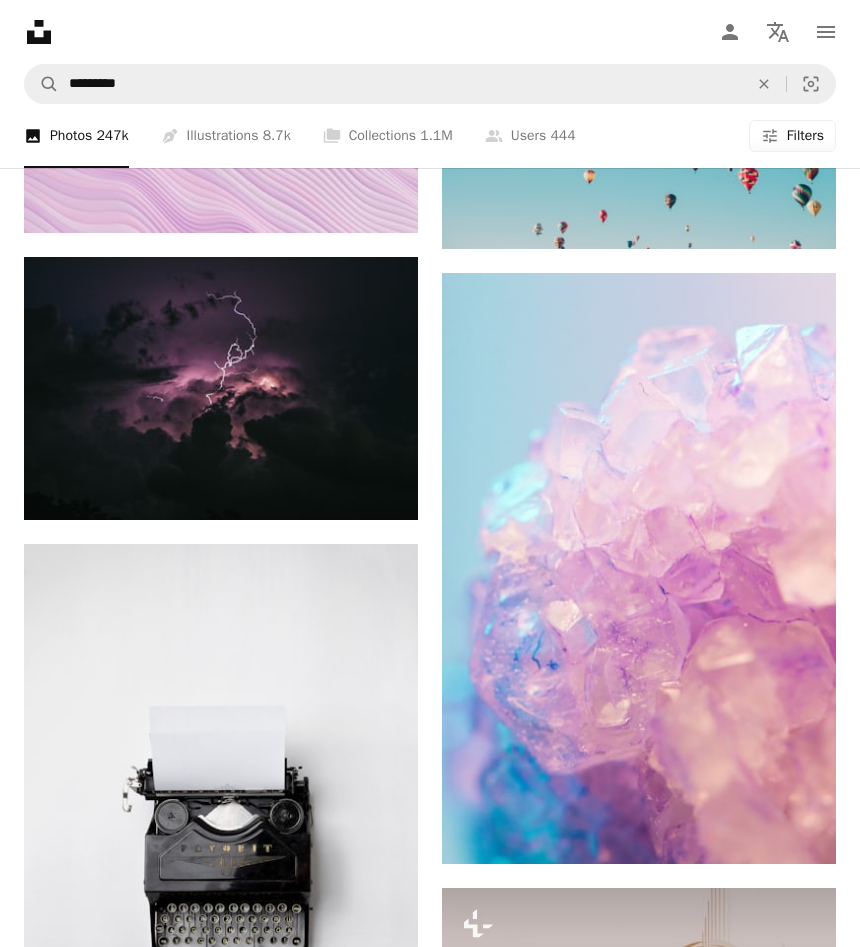 scroll, scrollTop: 40080, scrollLeft: 0, axis: vertical 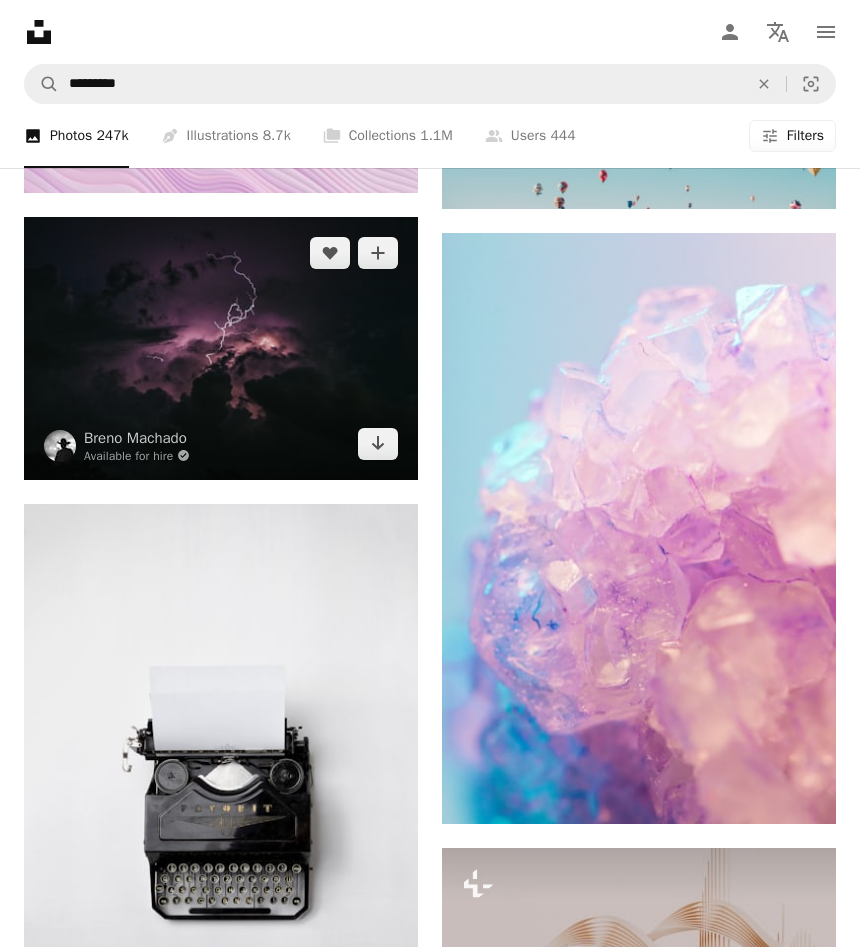 click at bounding box center (221, 348) 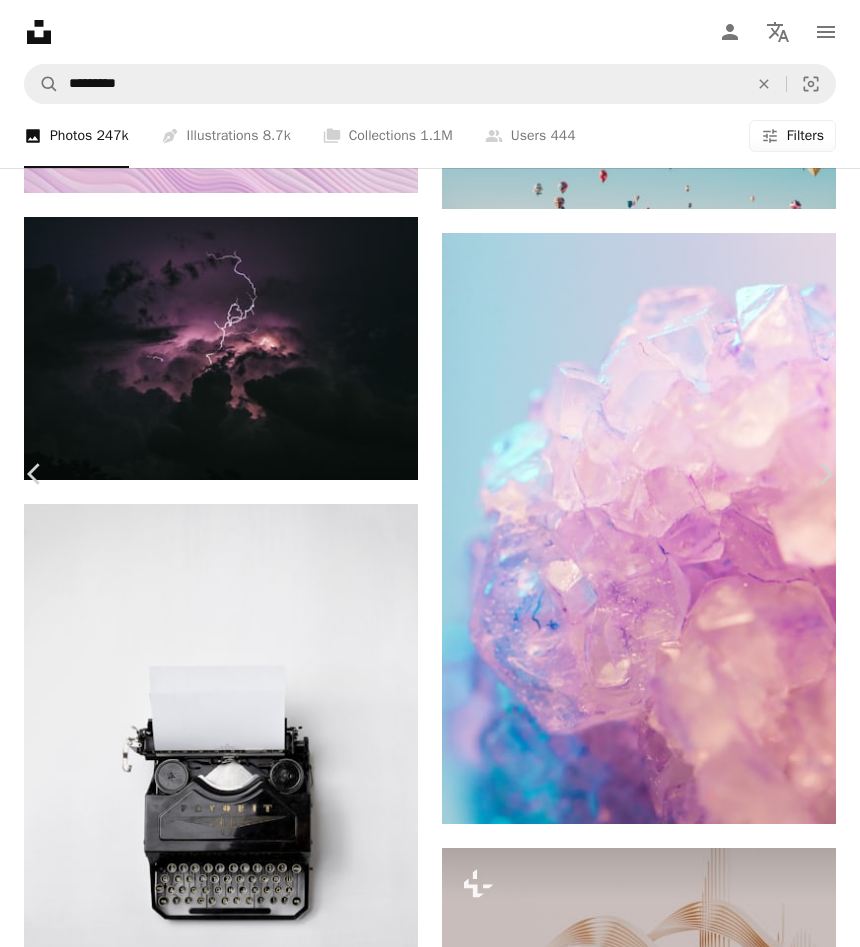 click on "An X shape" at bounding box center [20, 20] 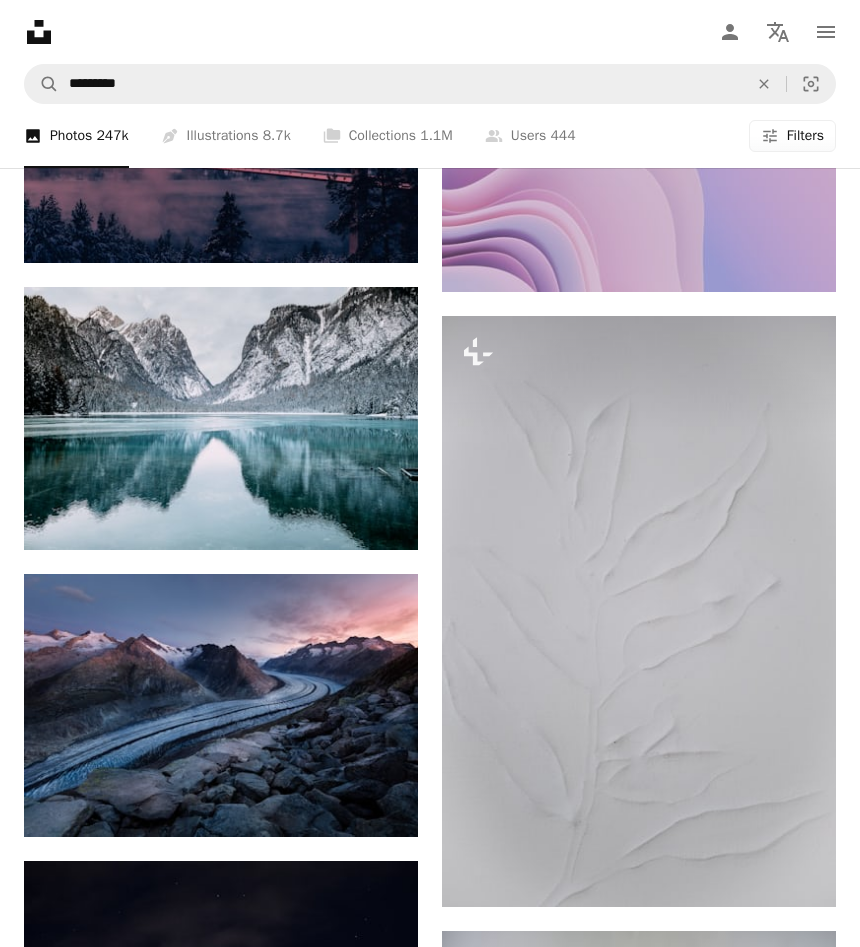 scroll, scrollTop: 41200, scrollLeft: 0, axis: vertical 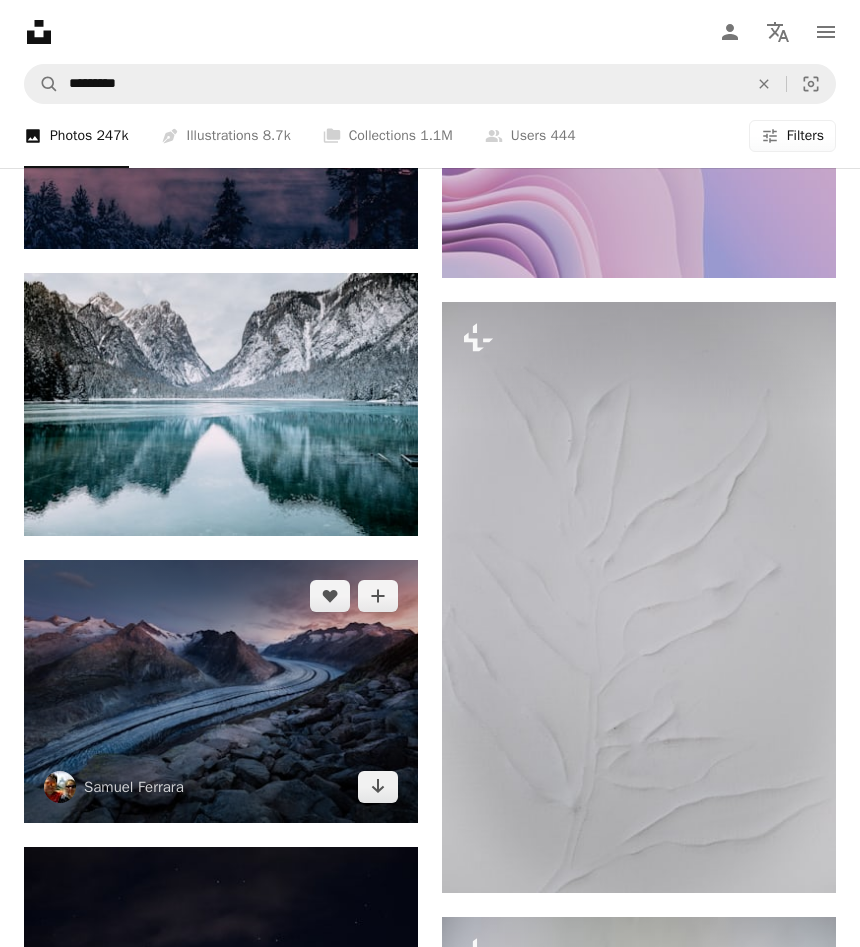 click at bounding box center [221, 691] 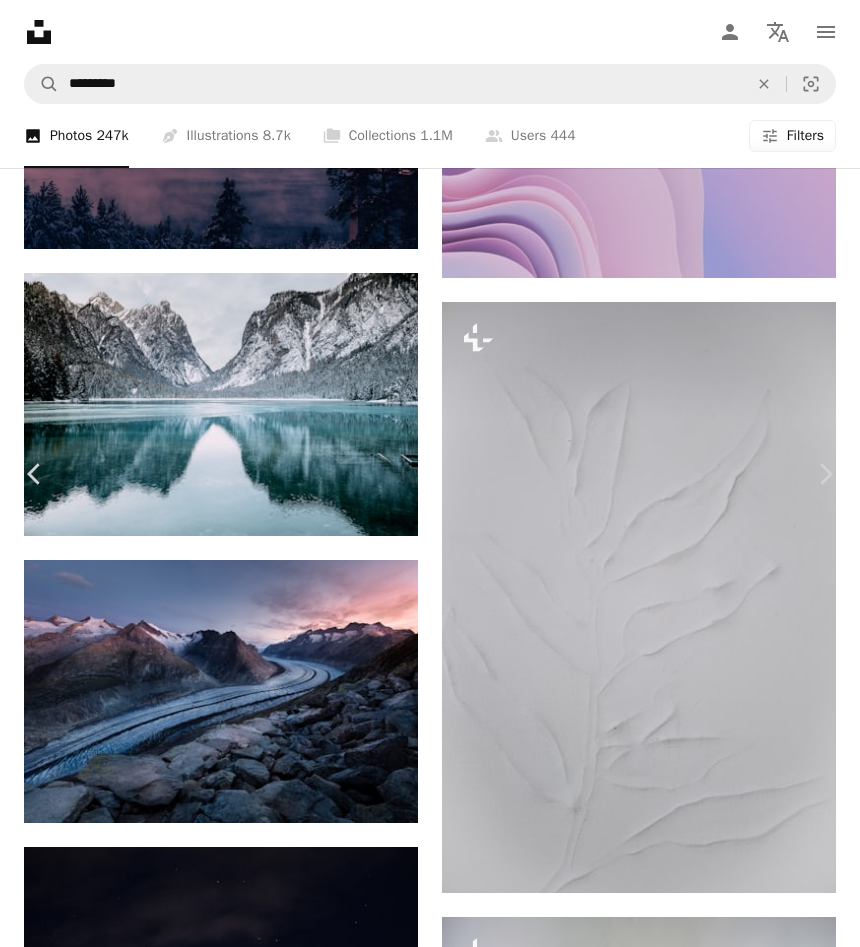 click on "An X shape" at bounding box center (20, 20) 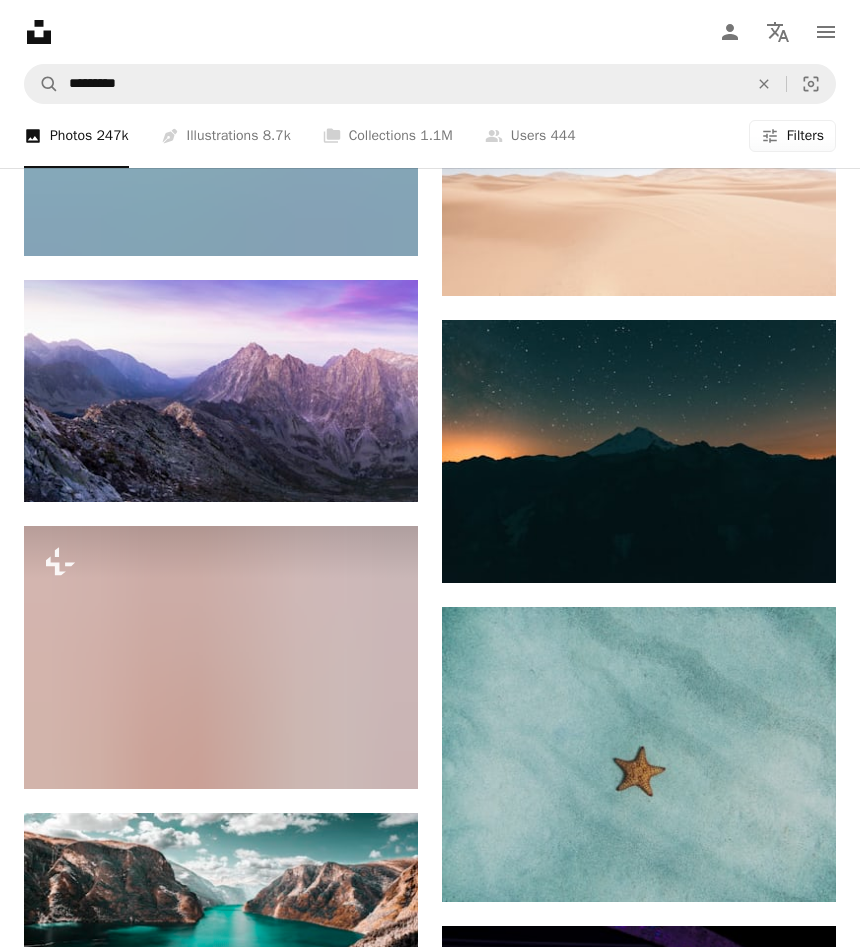 scroll, scrollTop: 43240, scrollLeft: 0, axis: vertical 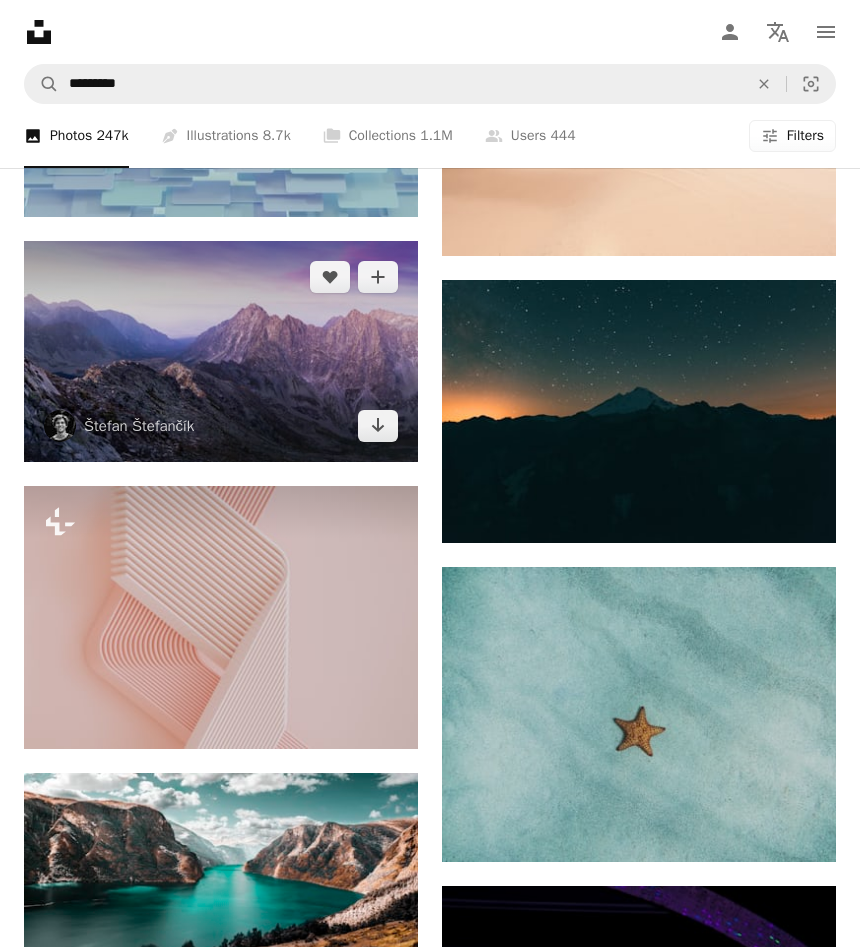 click at bounding box center (221, 352) 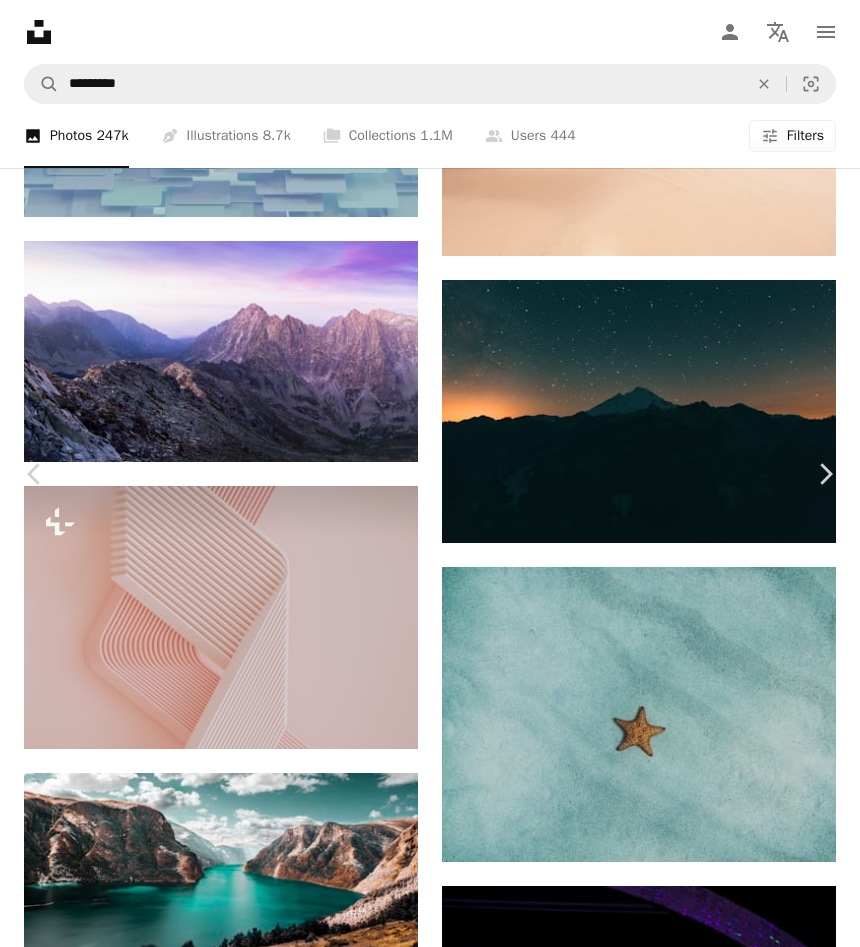 click on "An X shape" at bounding box center (20, 20) 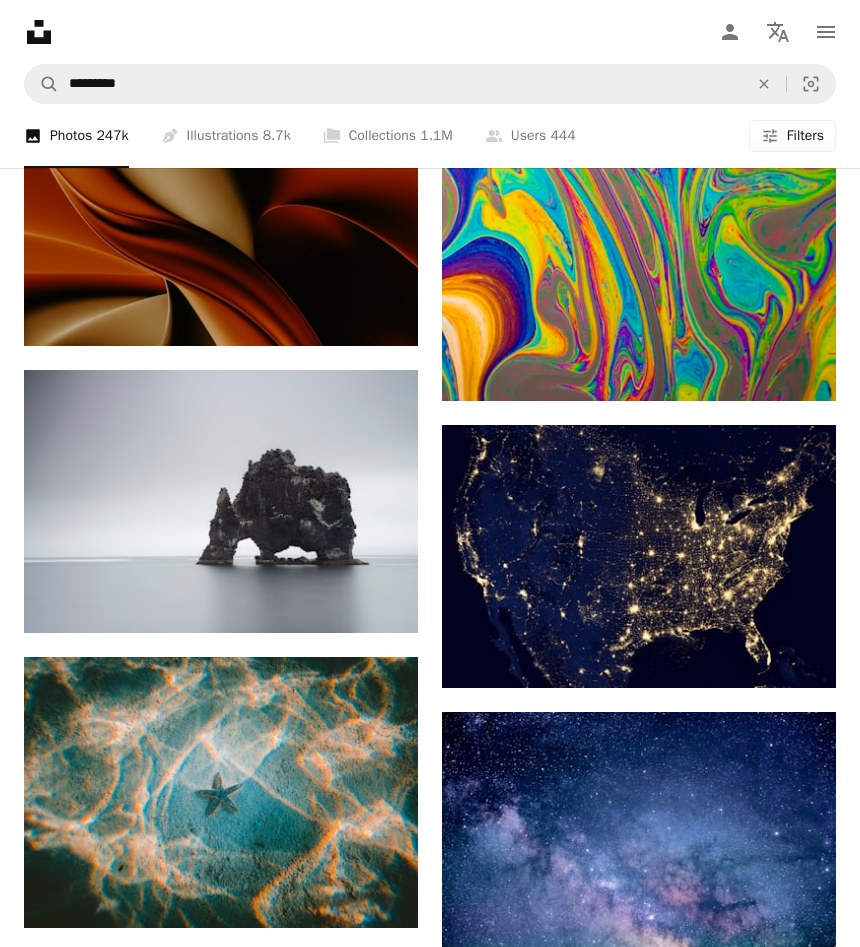 scroll, scrollTop: 45080, scrollLeft: 0, axis: vertical 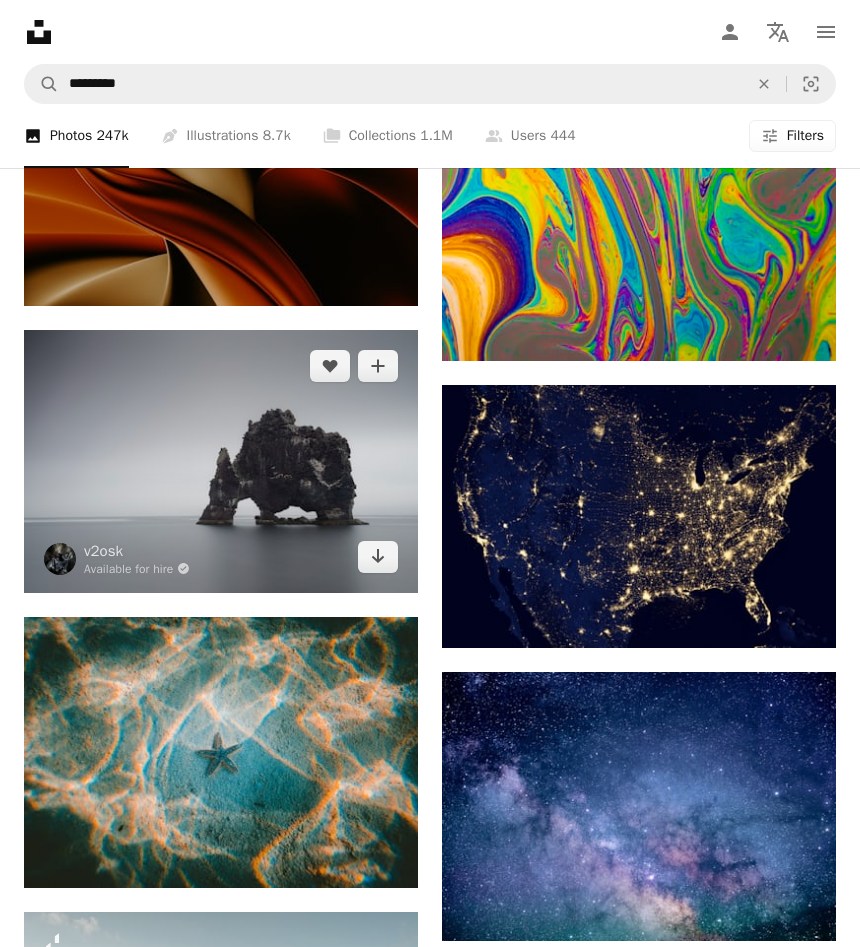 click at bounding box center [221, 461] 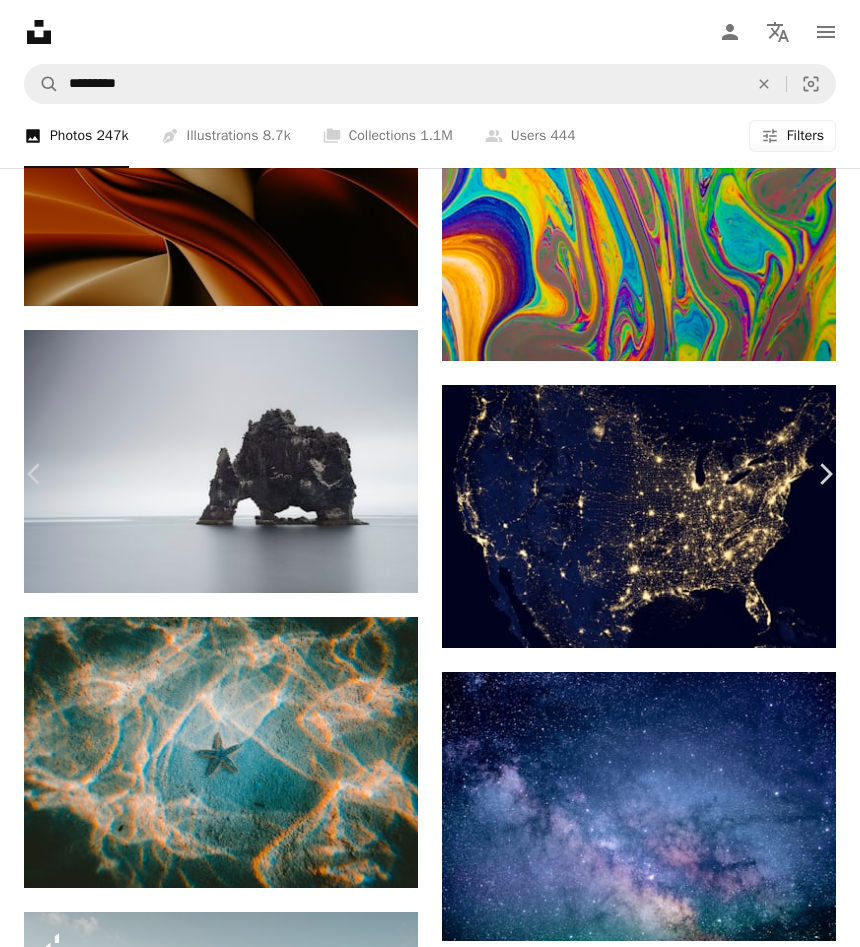 click on "An X shape" at bounding box center [20, 20] 